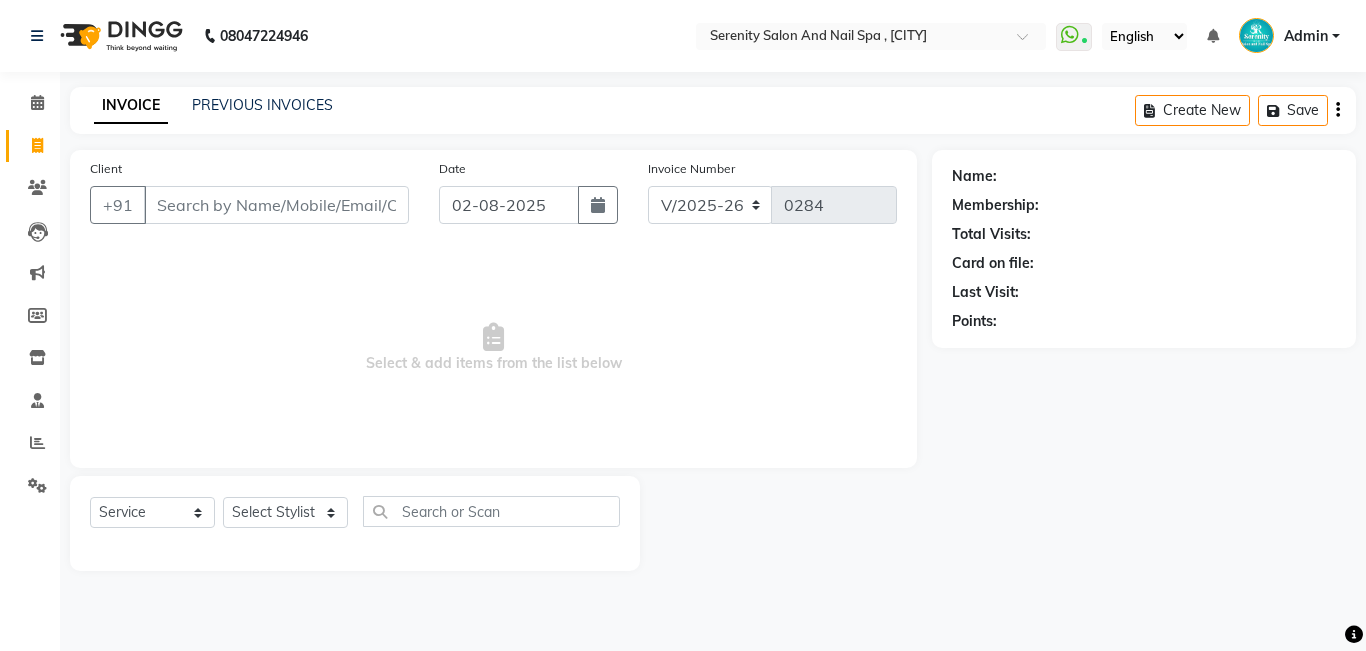 select on "433" 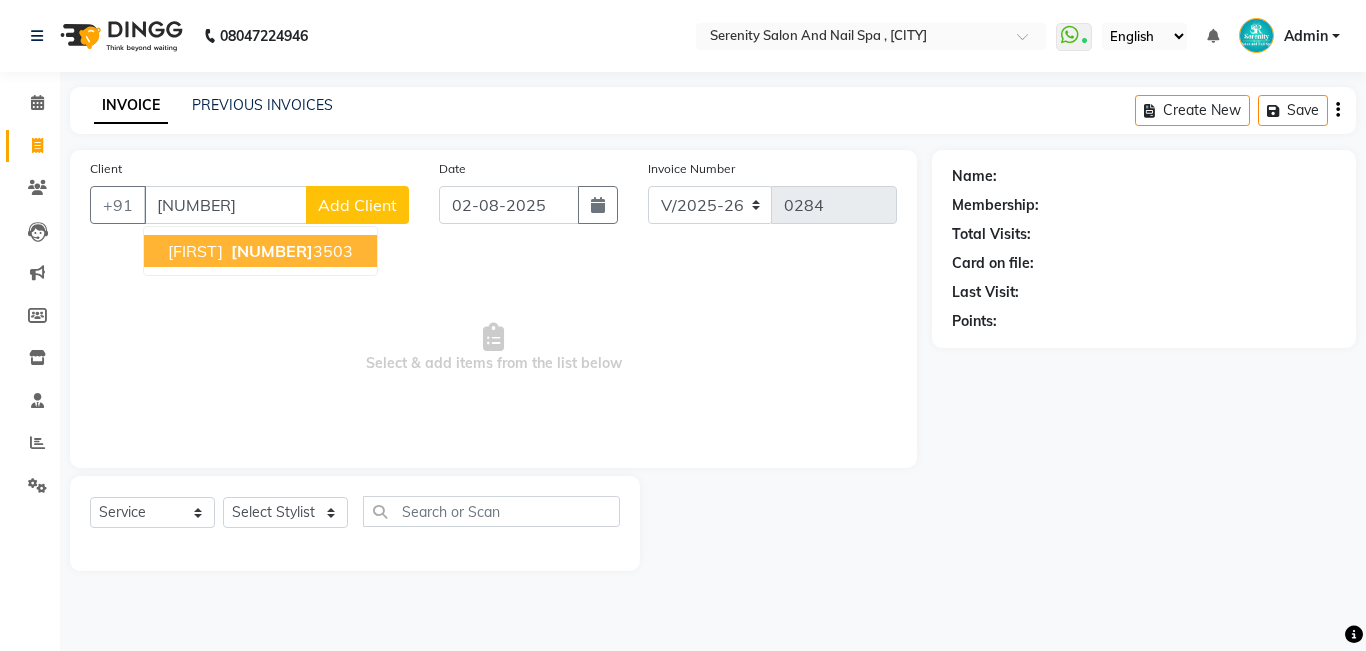 type on "[NUMBER]" 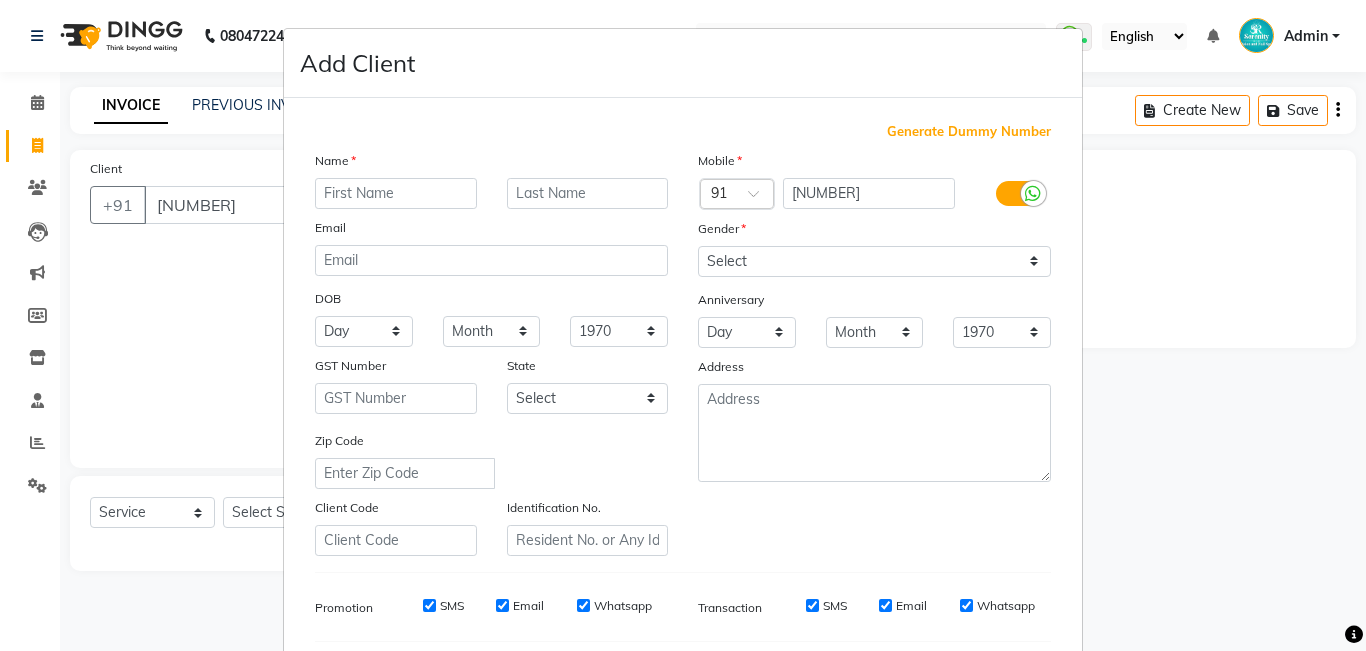 click on "Add Client Generate Dummy Number Name Email DOB Day 01 02 03 04 05 06 07 08 09 10 11 12 13 14 15 16 17 18 19 20 21 22 23 24 25 26 27 28 29 30 31 Month January February March April May June July August September October November December 1940 1941 1942 1943 1944 1945 1946 1947 1948 1949 1950 1951 1952 1953 1954 1955 1956 1957 1958 1959 1960 1961 1962 1963 1964 1965 1966 1967 1968 1969 1970 1971 1972 1973 1974 1975 1976 1977 1978 1979 1980 1981 1982 1983 1984 1985 1986 1987 1988 1989 1990 1991 1992 1993 1994 1995 1996 1997 1998 1999 2000 2001 2002 2003 2004 2005 2006 2007 2008 2009 2010 2011 2012 2013 2014 2015 2016 2017 2018 2019 2020 2021 2022 2023 2024 GST Number State Select Andaman and Nicobar Islands Andhra Pradesh Arunachal Pradesh Assam Bihar Chandigarh Chhattisgarh Dadra and Nagar Haveli Daman and Diu Delhi Goa Gujarat Haryana Himachal Pradesh Jammu and Kashmir Jharkhand Karnataka Kerala Lakshadweep Madhya Pradesh Maharashtra Manipur Meghalaya Mizoram Nagaland Odisha Pondicherry Punjab Rajasthan Sikkim" at bounding box center (683, 325) 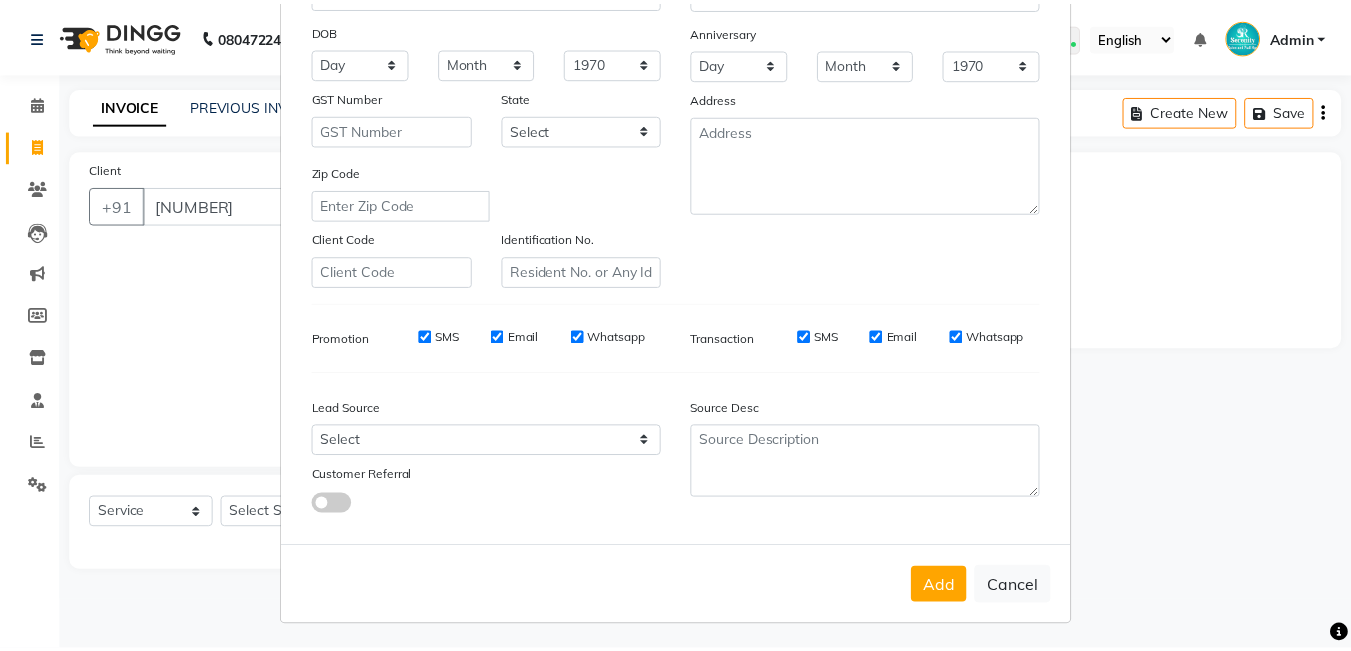 scroll, scrollTop: 272, scrollLeft: 0, axis: vertical 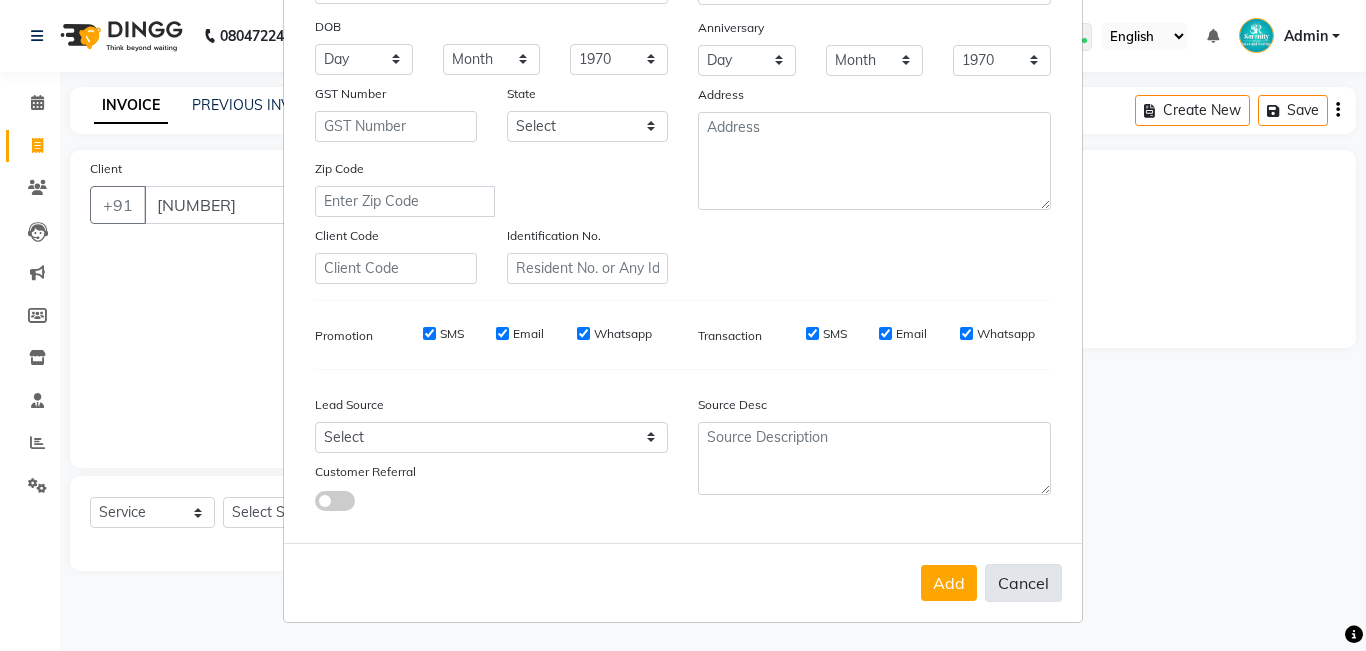 click on "Cancel" at bounding box center [1023, 583] 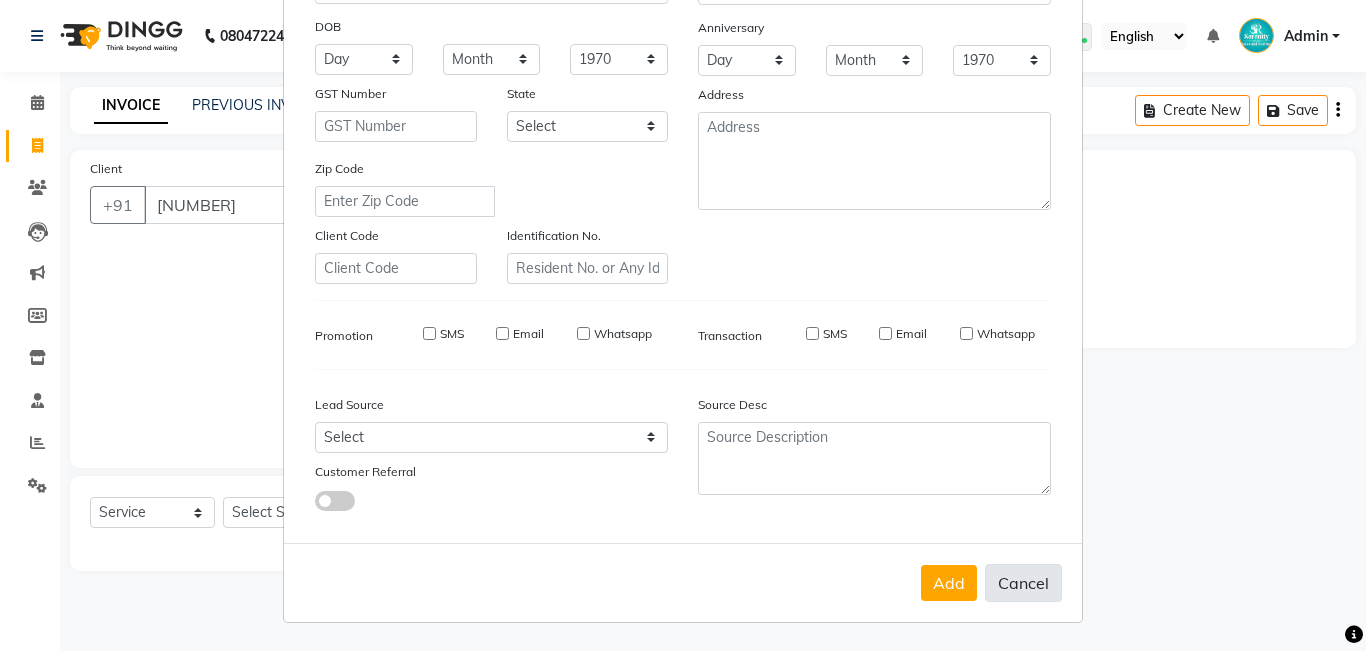 select 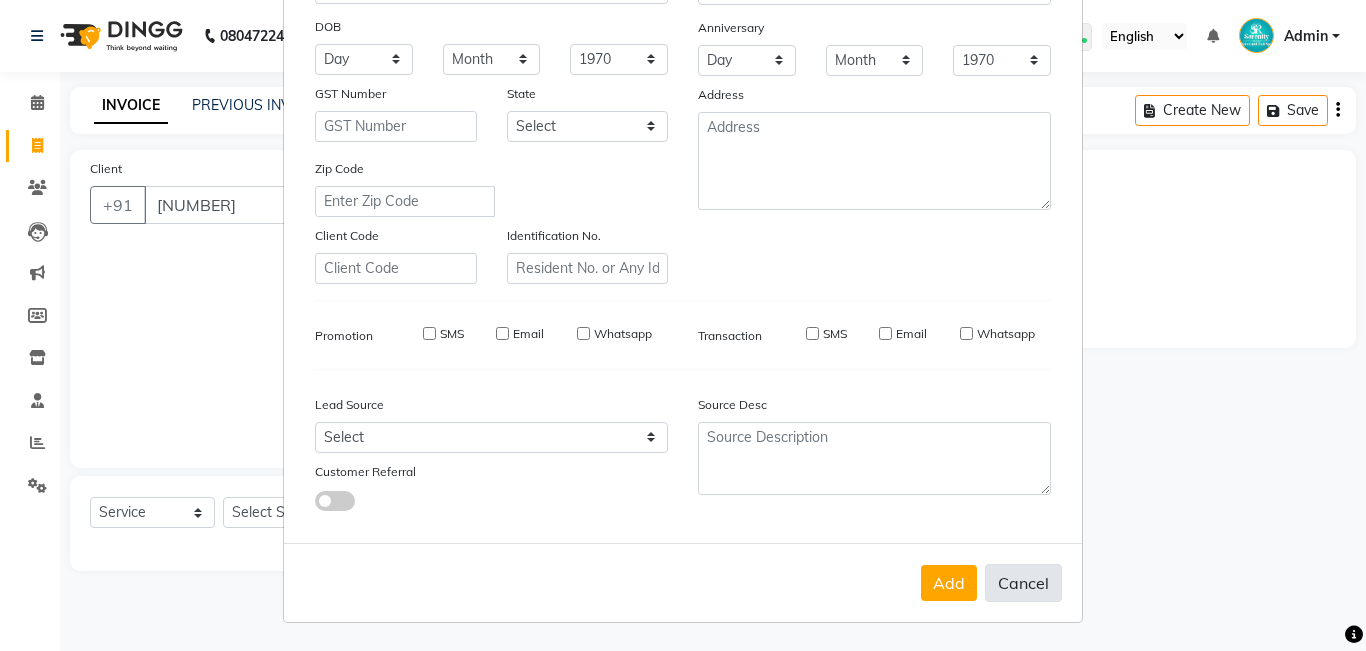 select 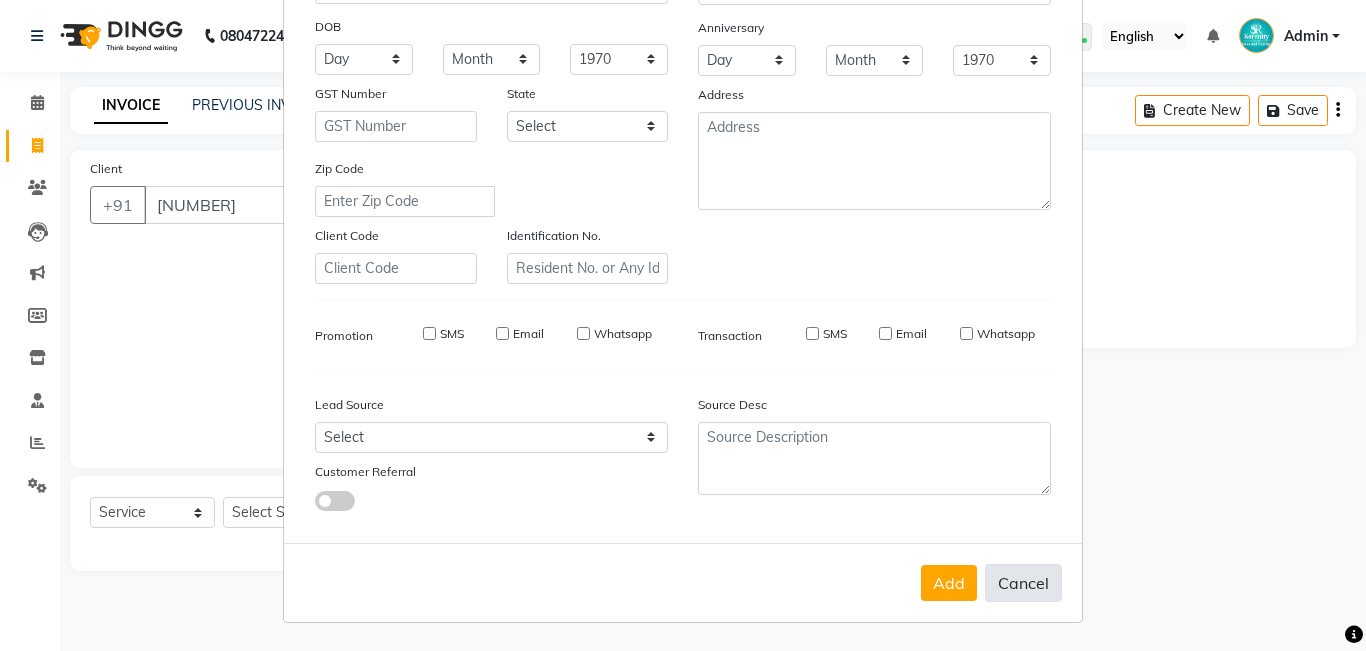 checkbox on "false" 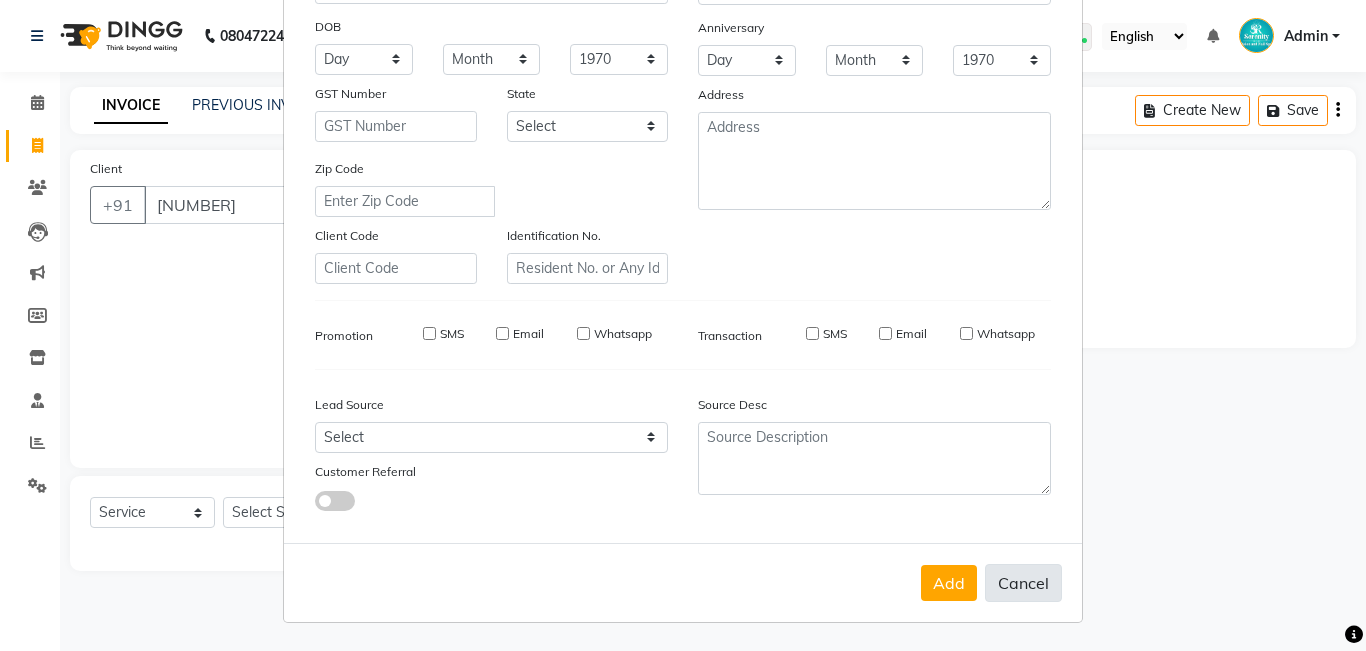 checkbox on "false" 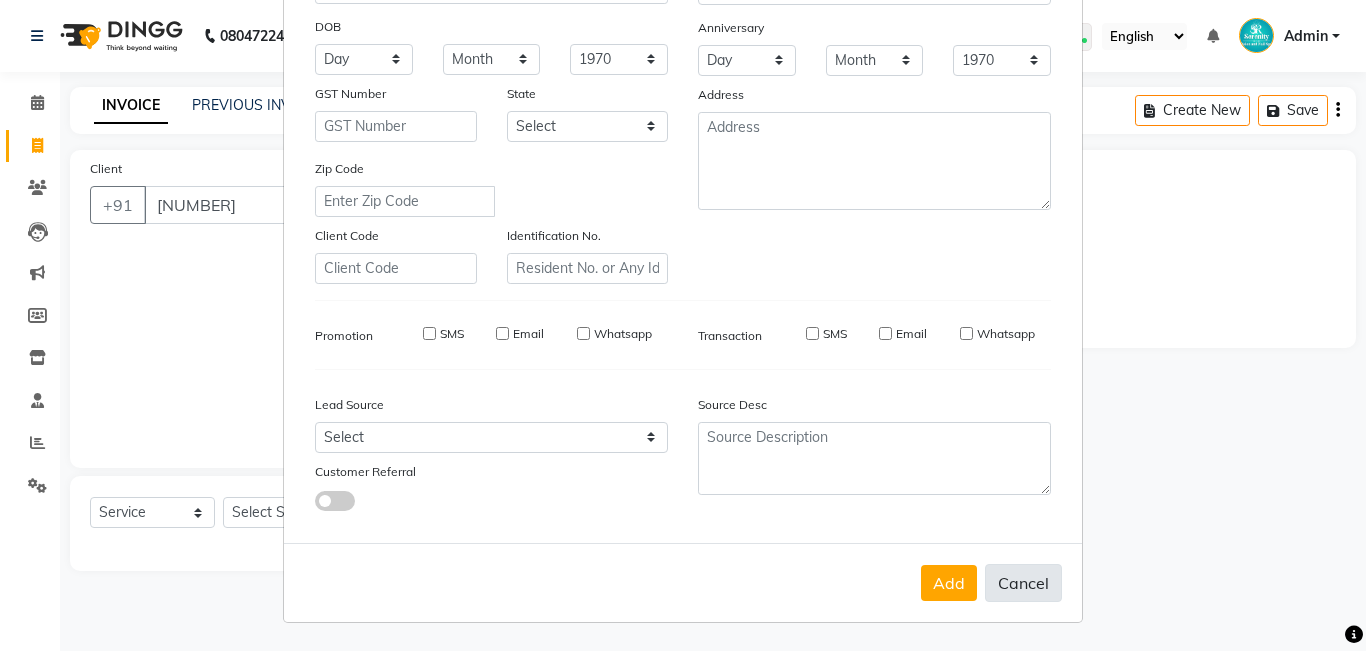 checkbox on "false" 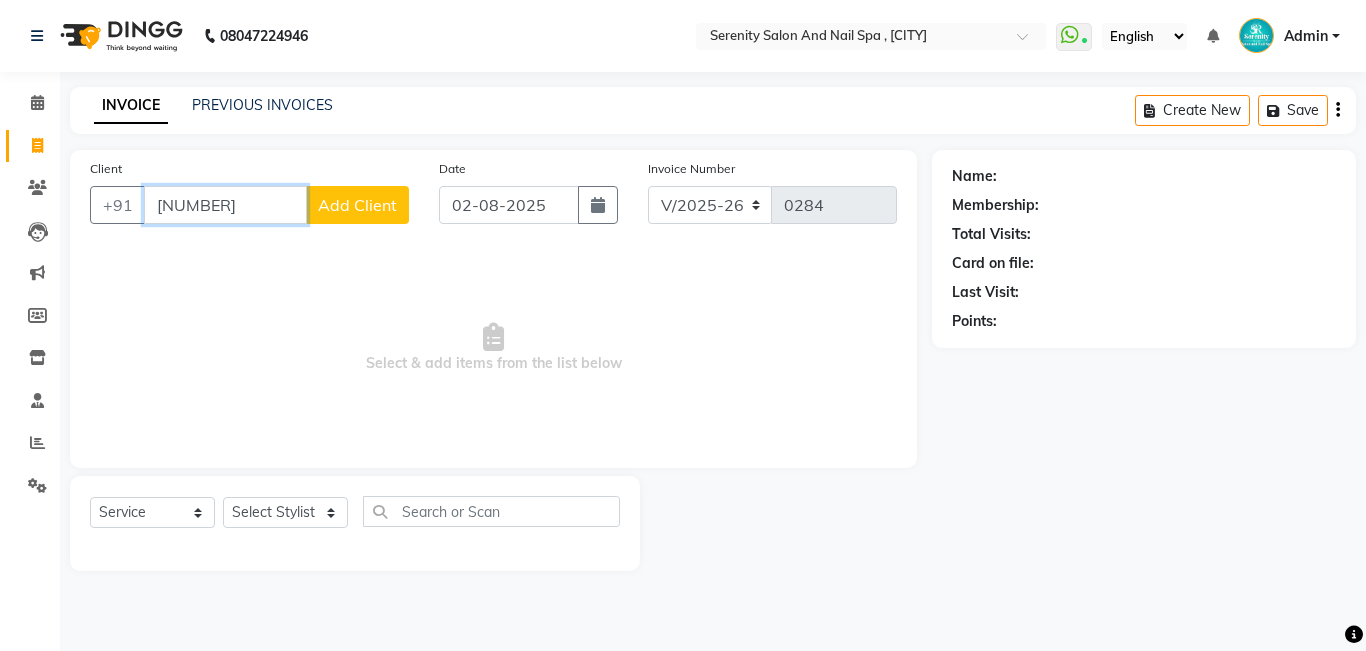 click on "[NUMBER]" at bounding box center (225, 205) 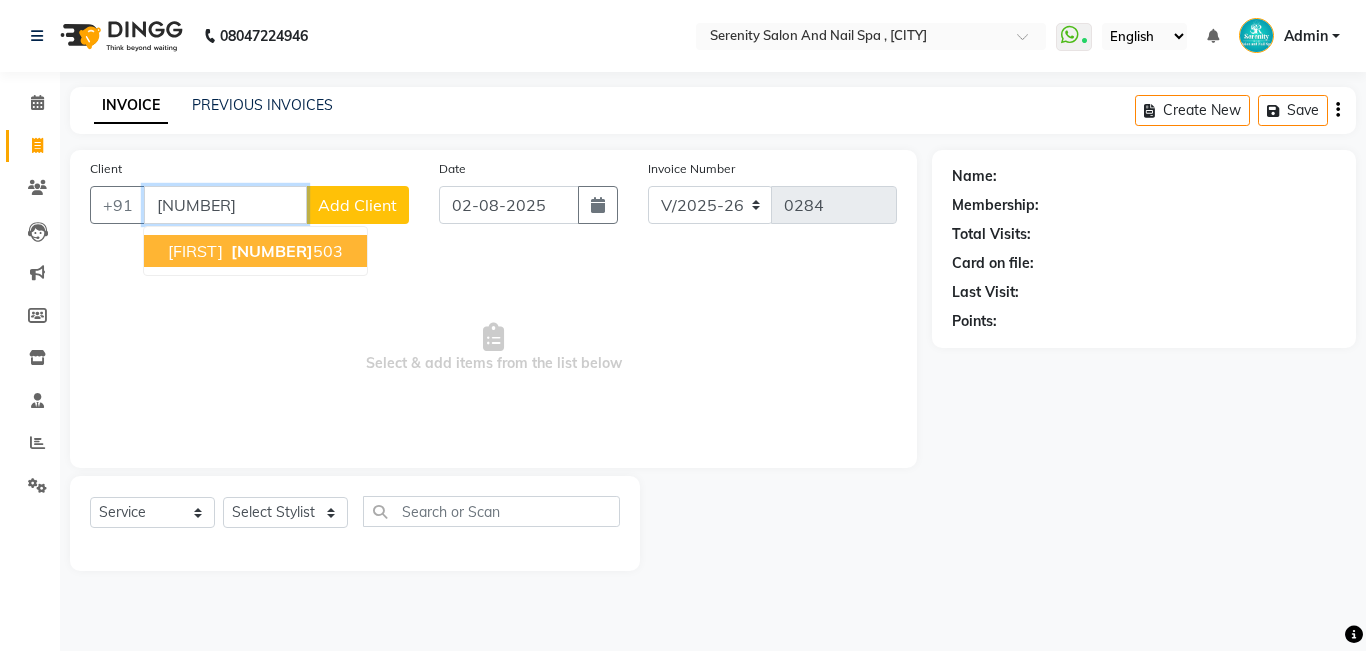click on "[NUMBER]" at bounding box center (272, 251) 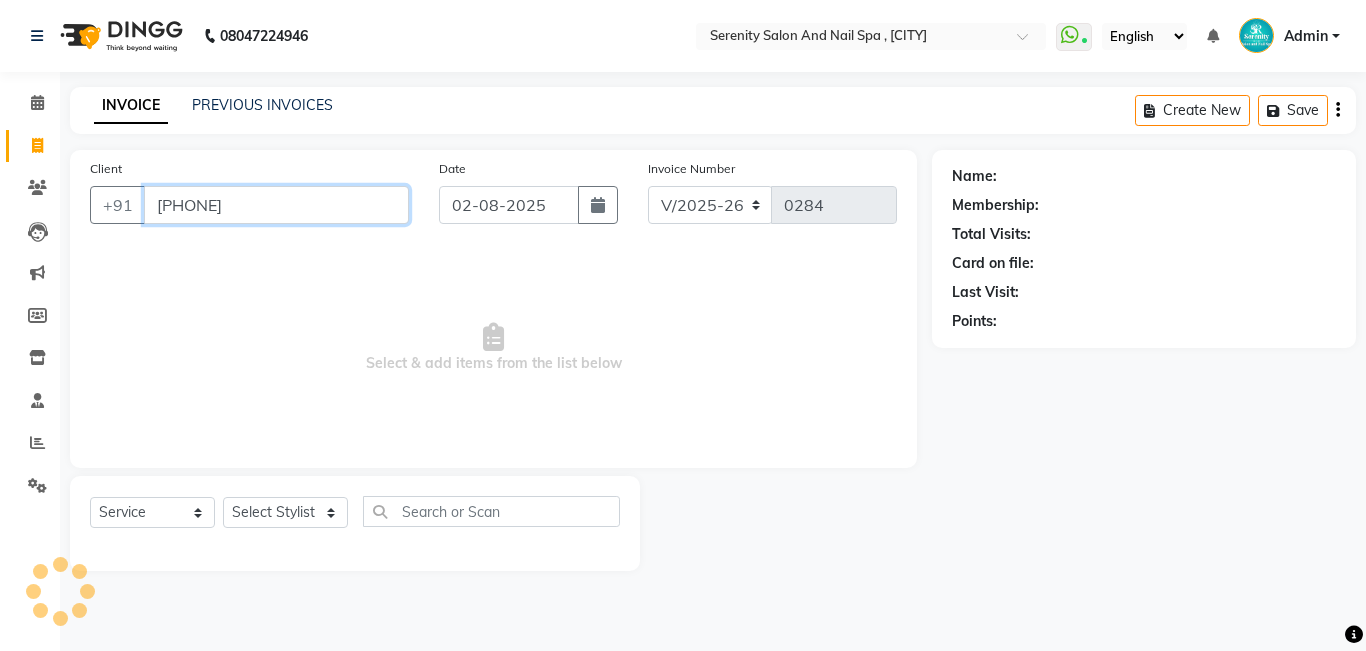 type on "[PHONE]" 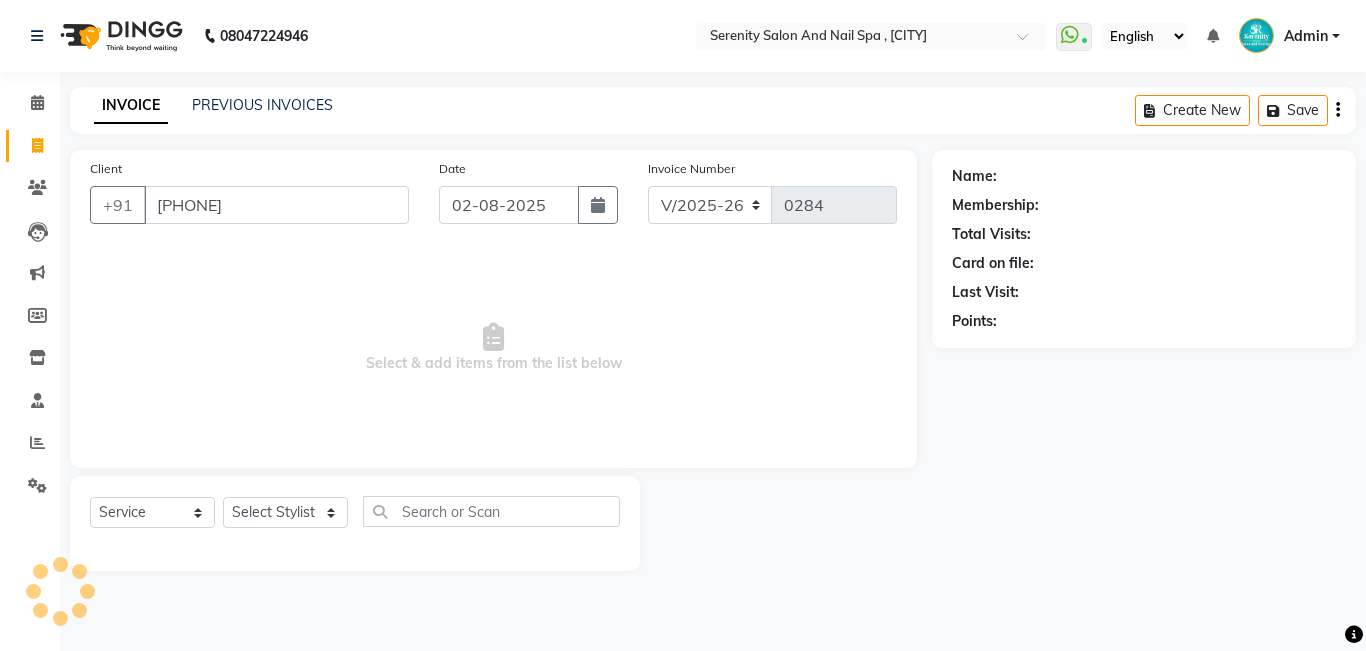 select on "1: Object" 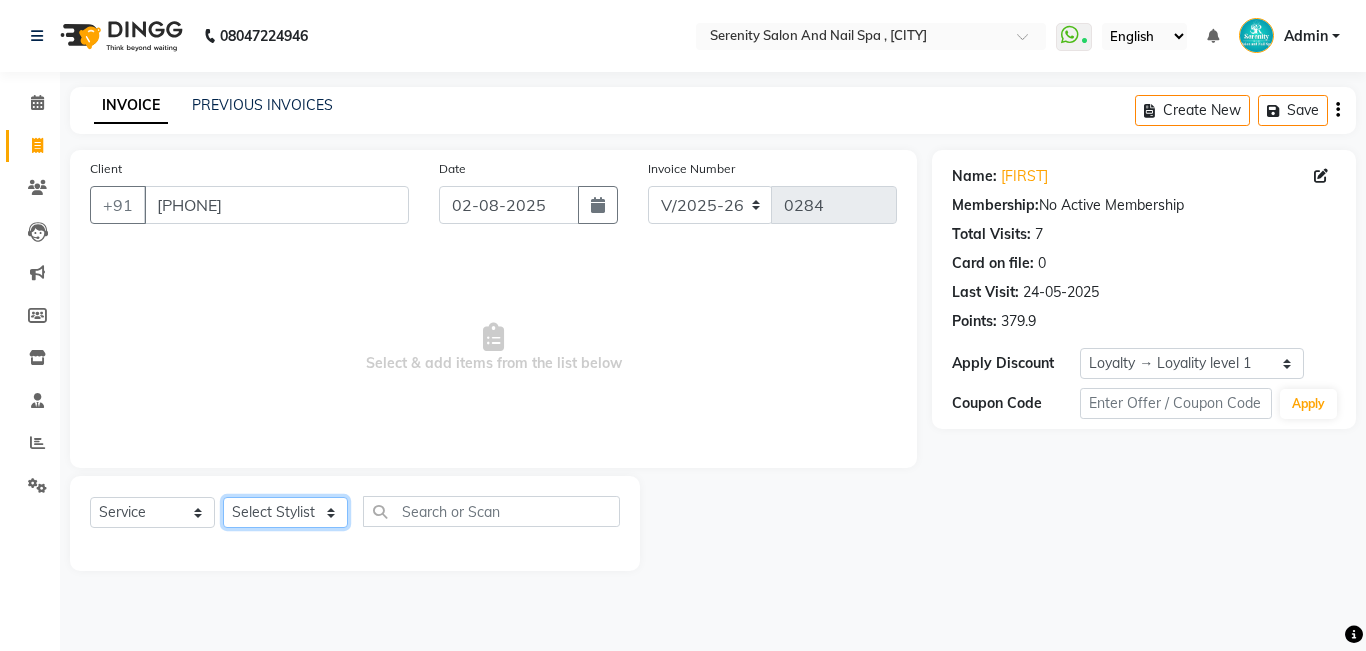 click on "Select Stylist [FIRST] [LAST] [FIRST] [LAST] [FIRST] [LAST]" 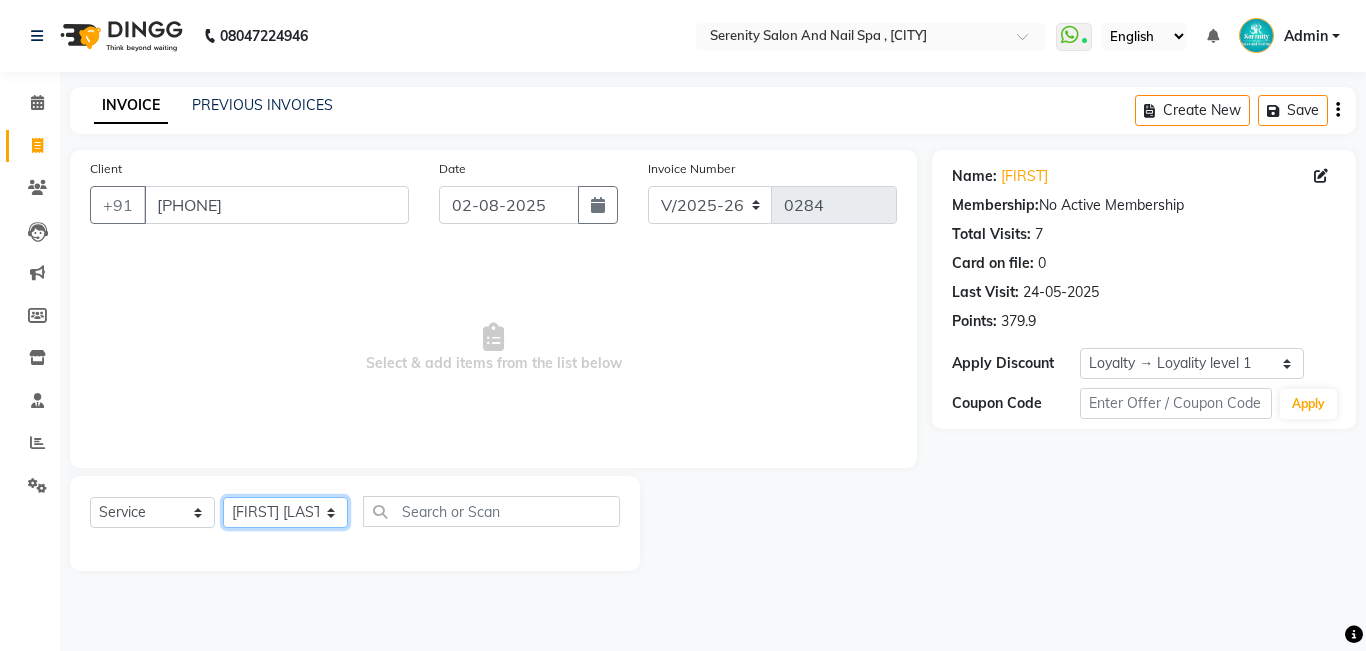 click on "Select Stylist [FIRST] [LAST] [FIRST] [LAST] [FIRST] [LAST]" 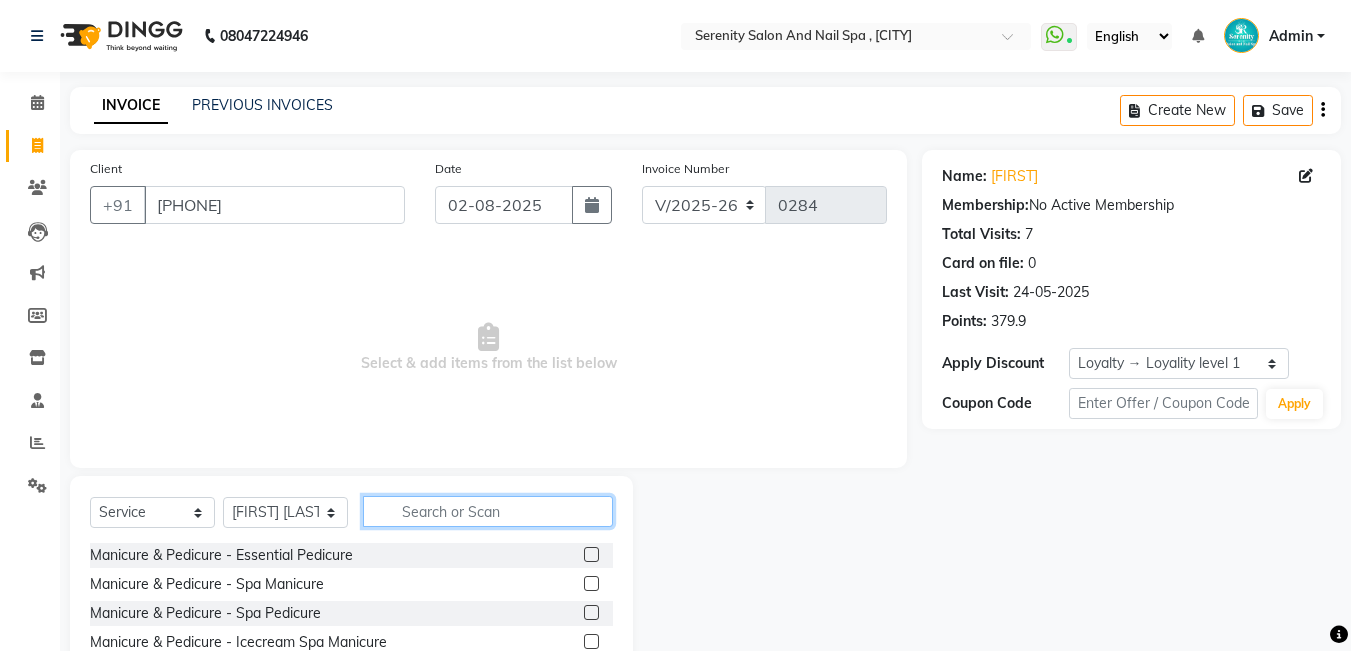 click 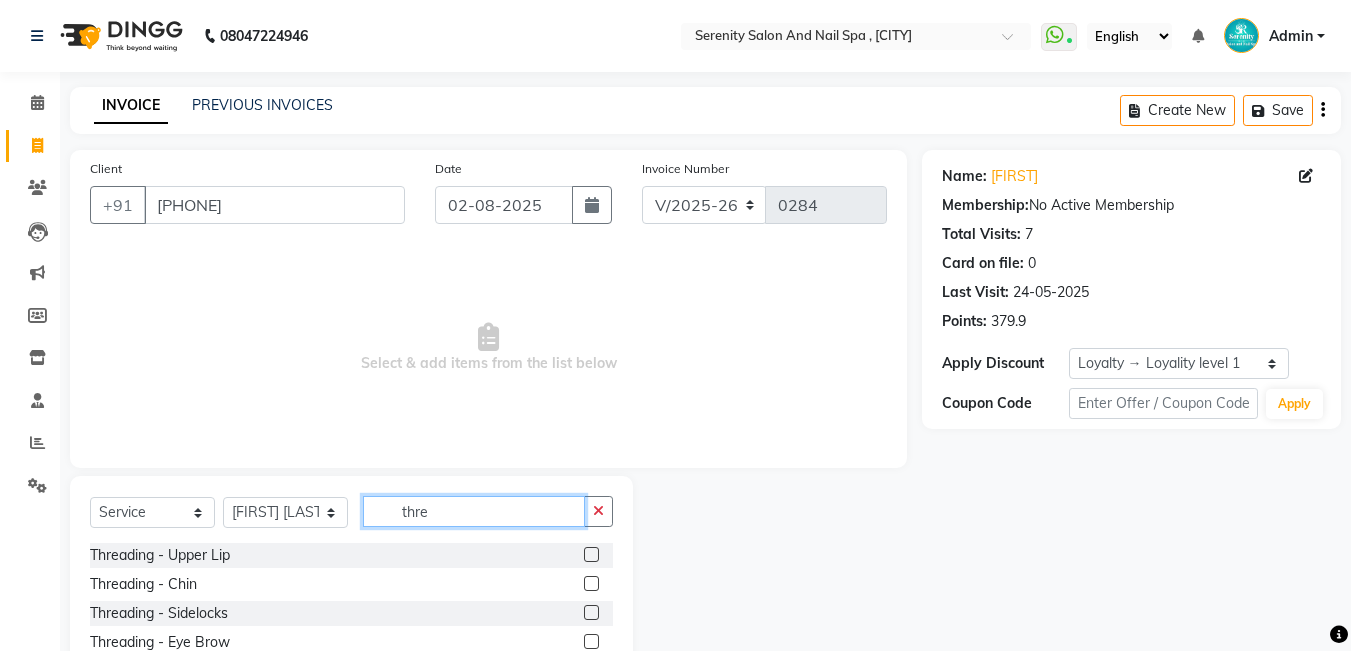 type on "thre" 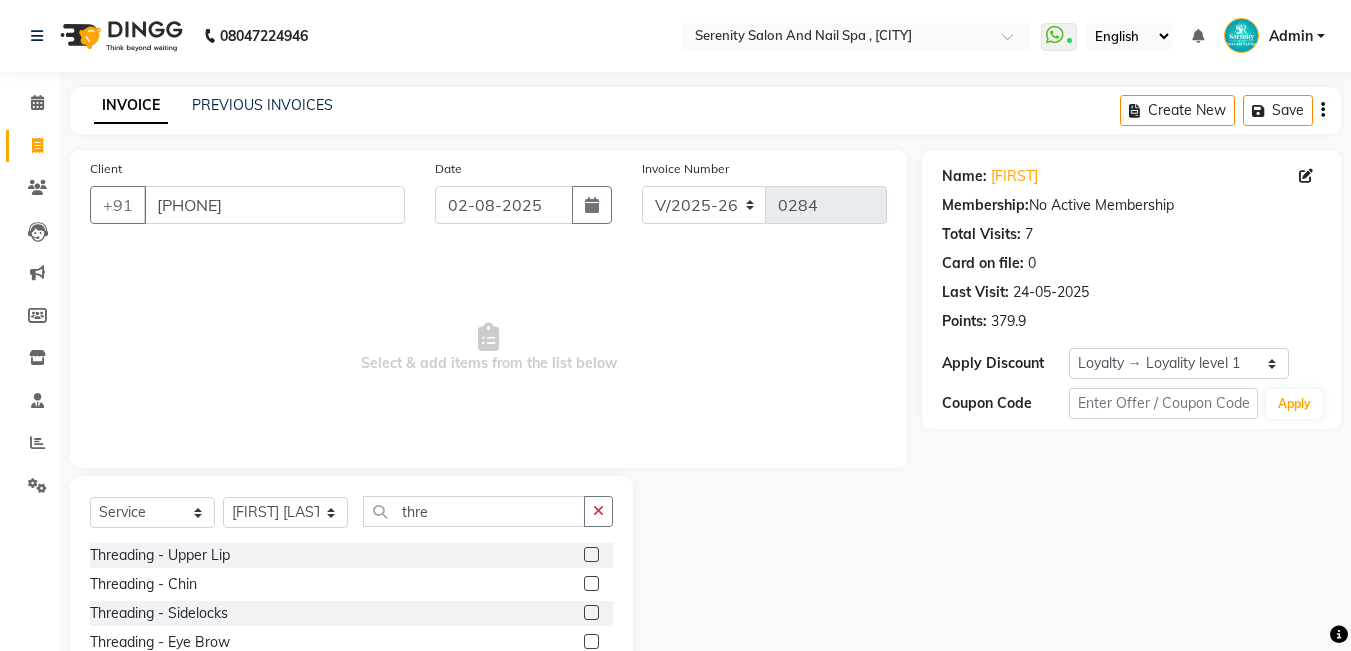 click 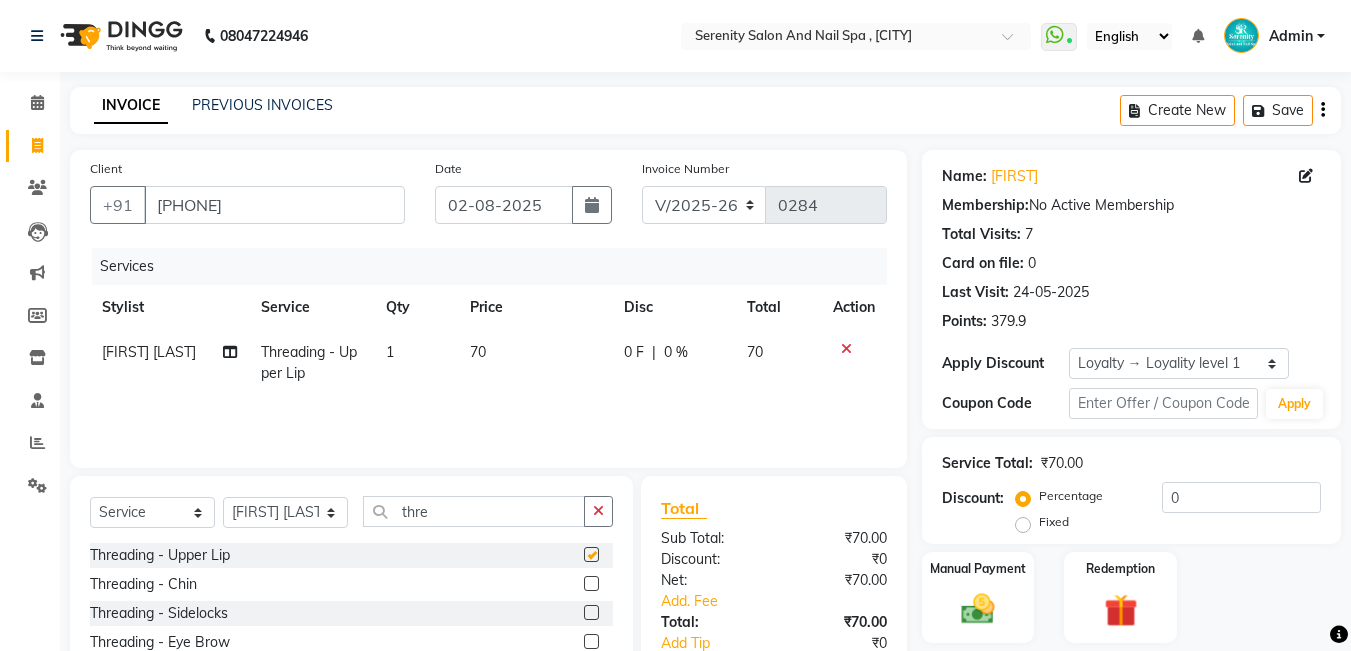 checkbox on "false" 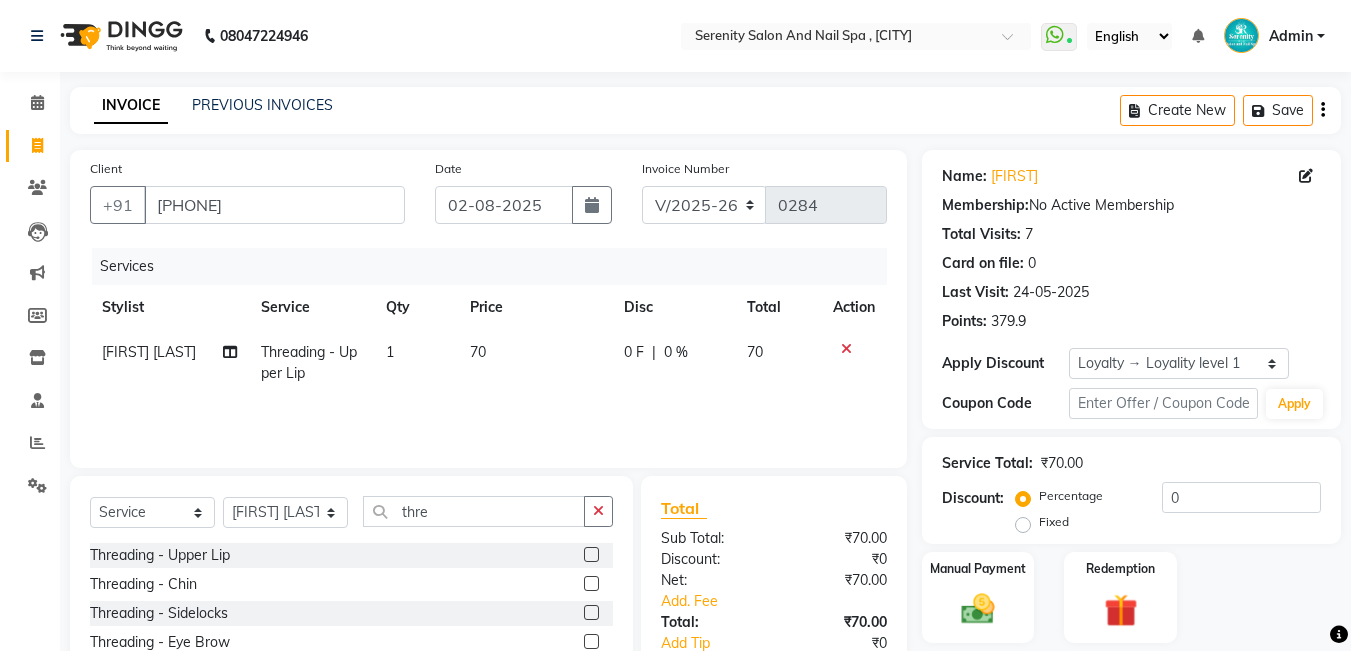 scroll, scrollTop: 3, scrollLeft: 0, axis: vertical 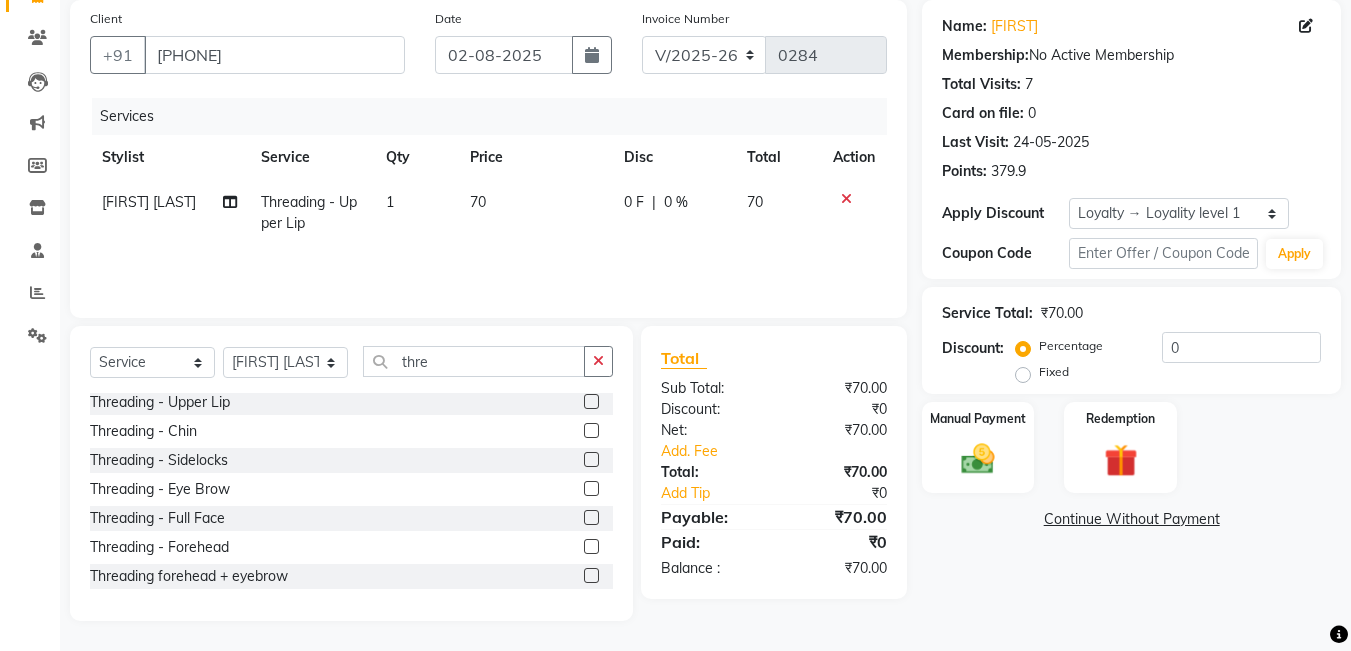 click 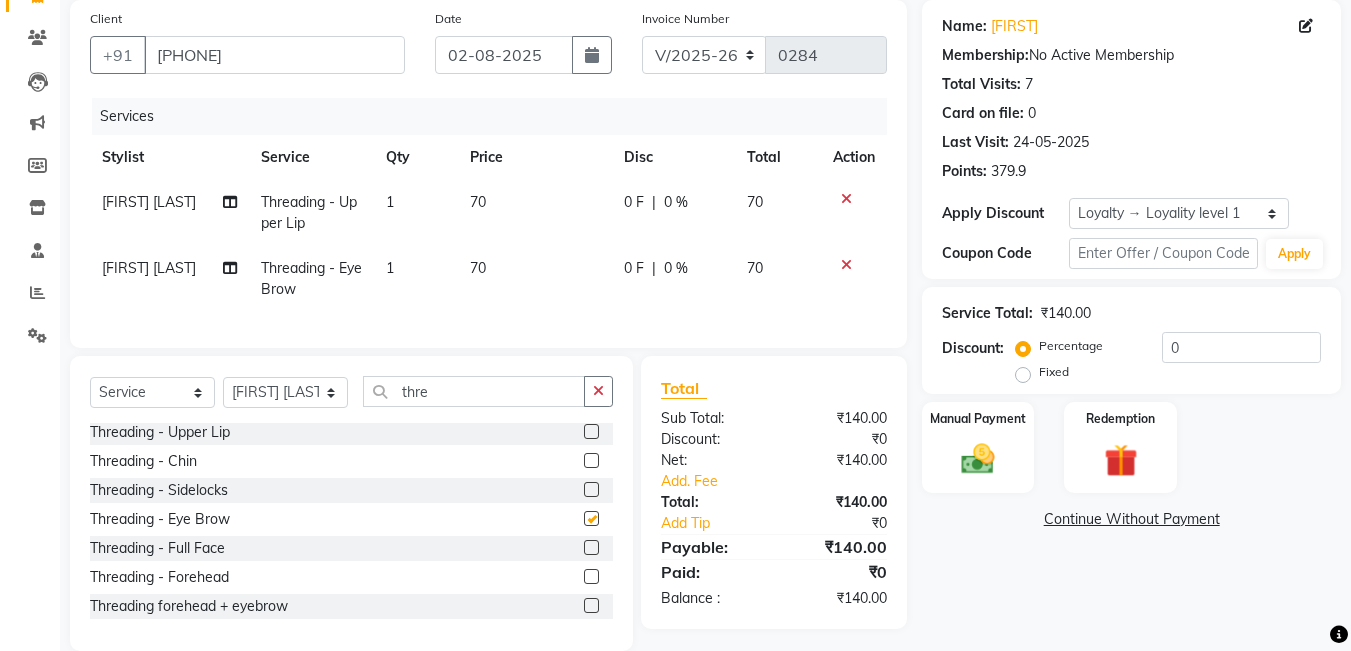 checkbox on "false" 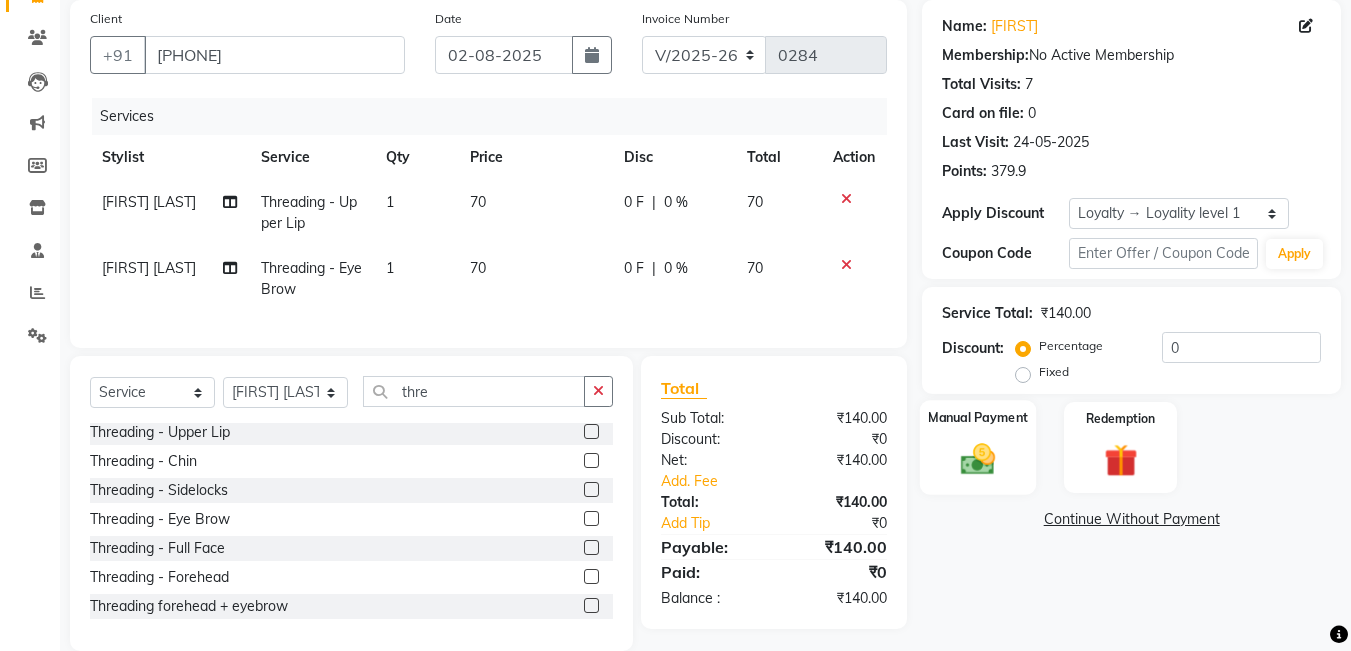 click on "Manual Payment" 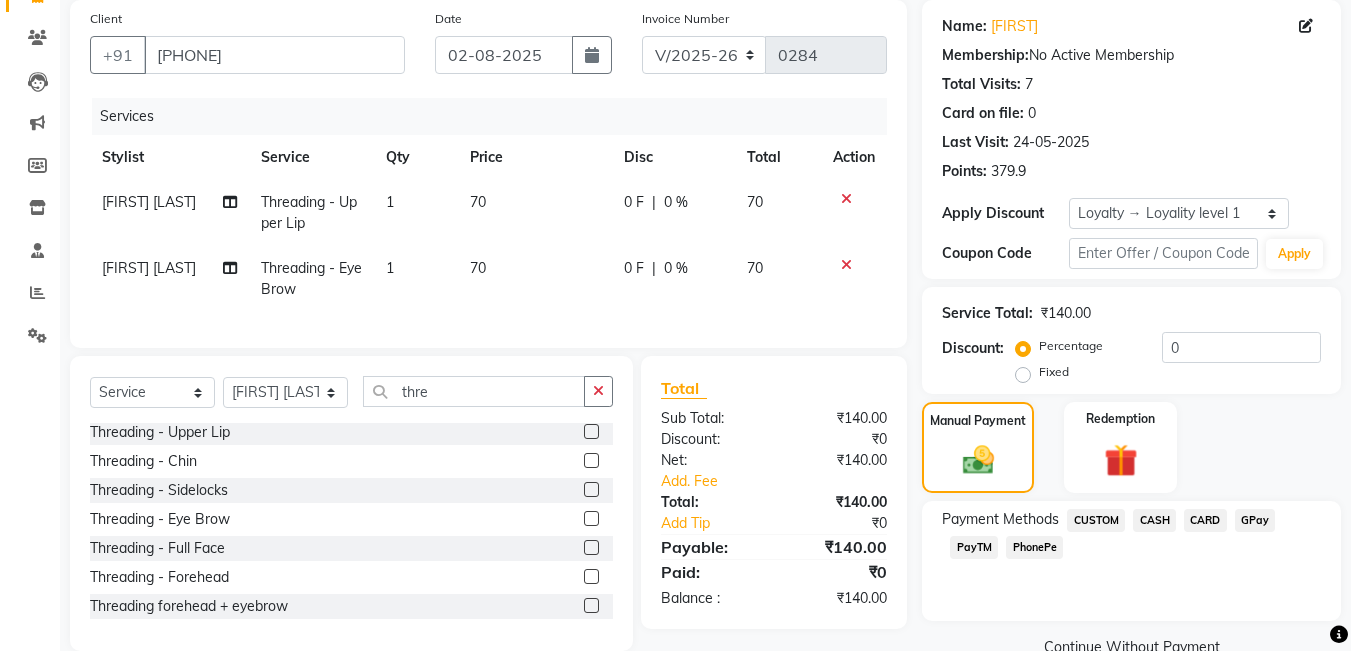click on "GPay" 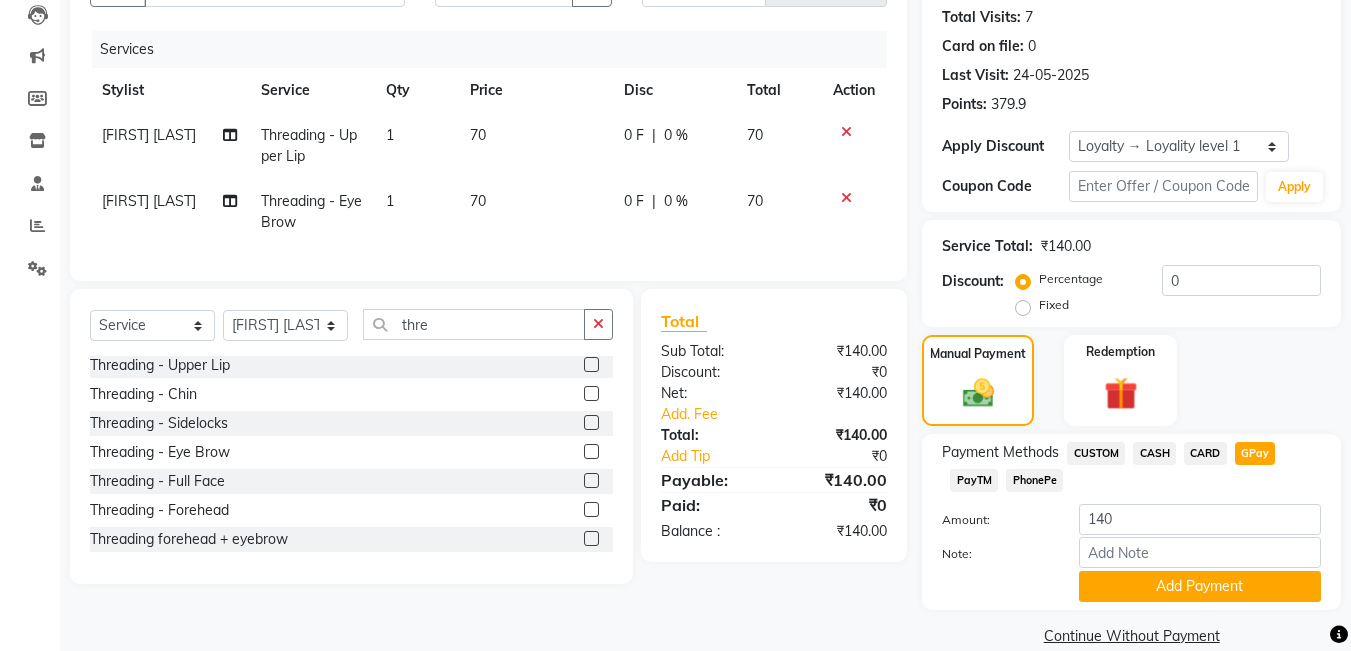scroll, scrollTop: 247, scrollLeft: 0, axis: vertical 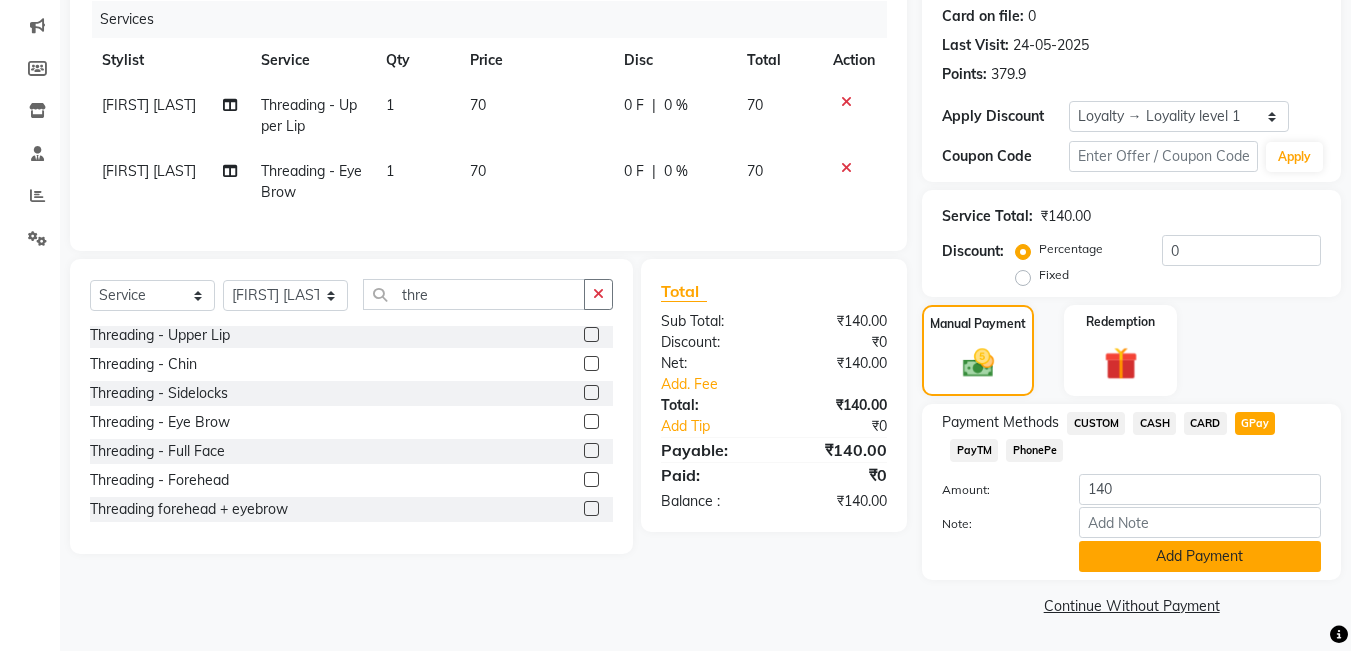 click on "Add Payment" 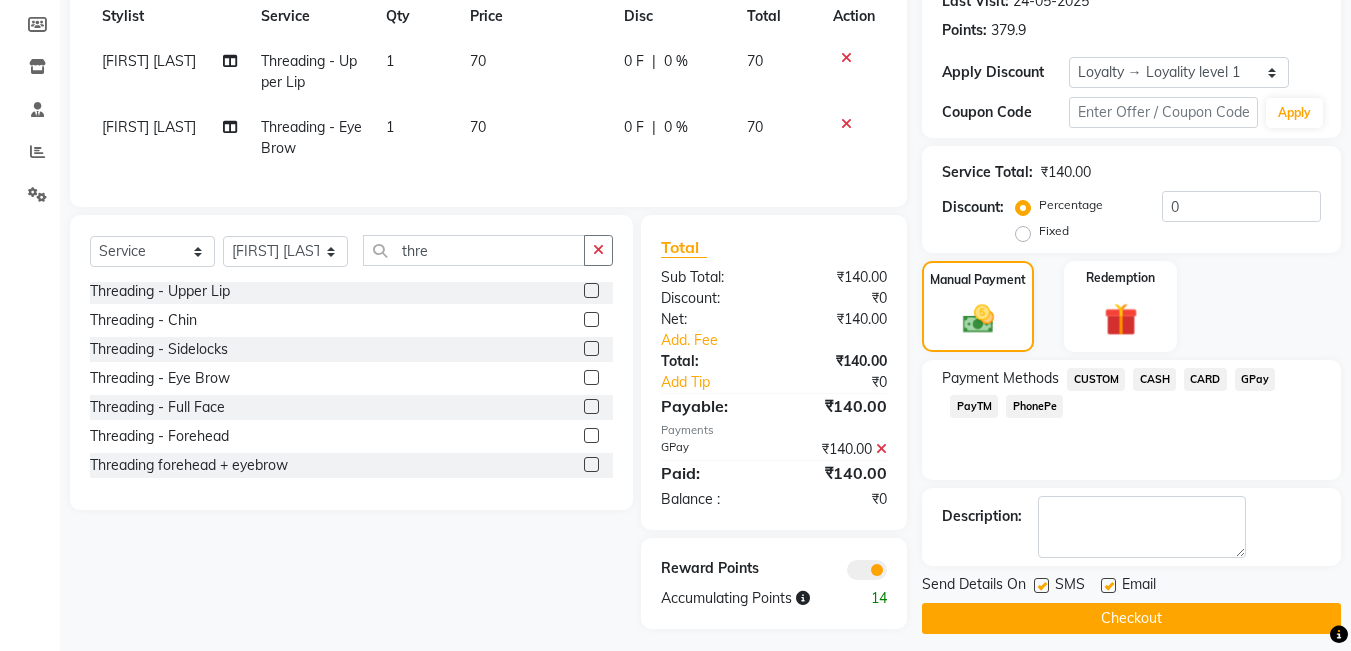 scroll, scrollTop: 314, scrollLeft: 0, axis: vertical 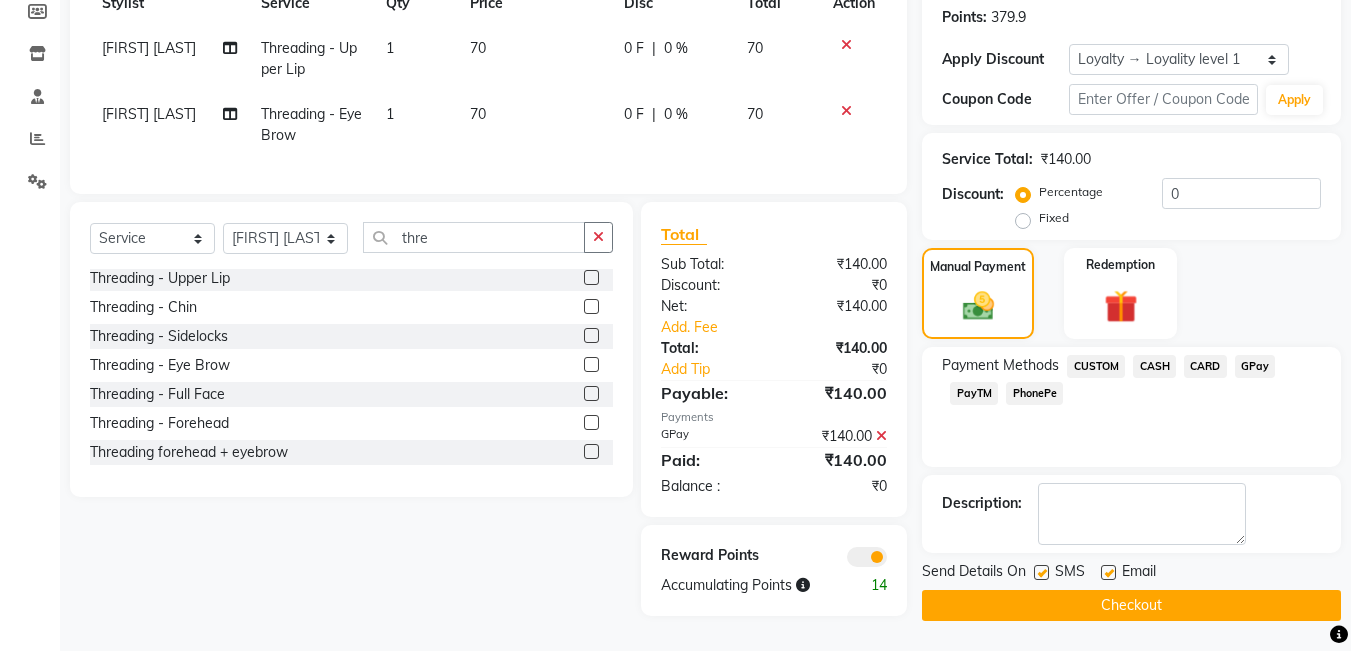 click on "Checkout" 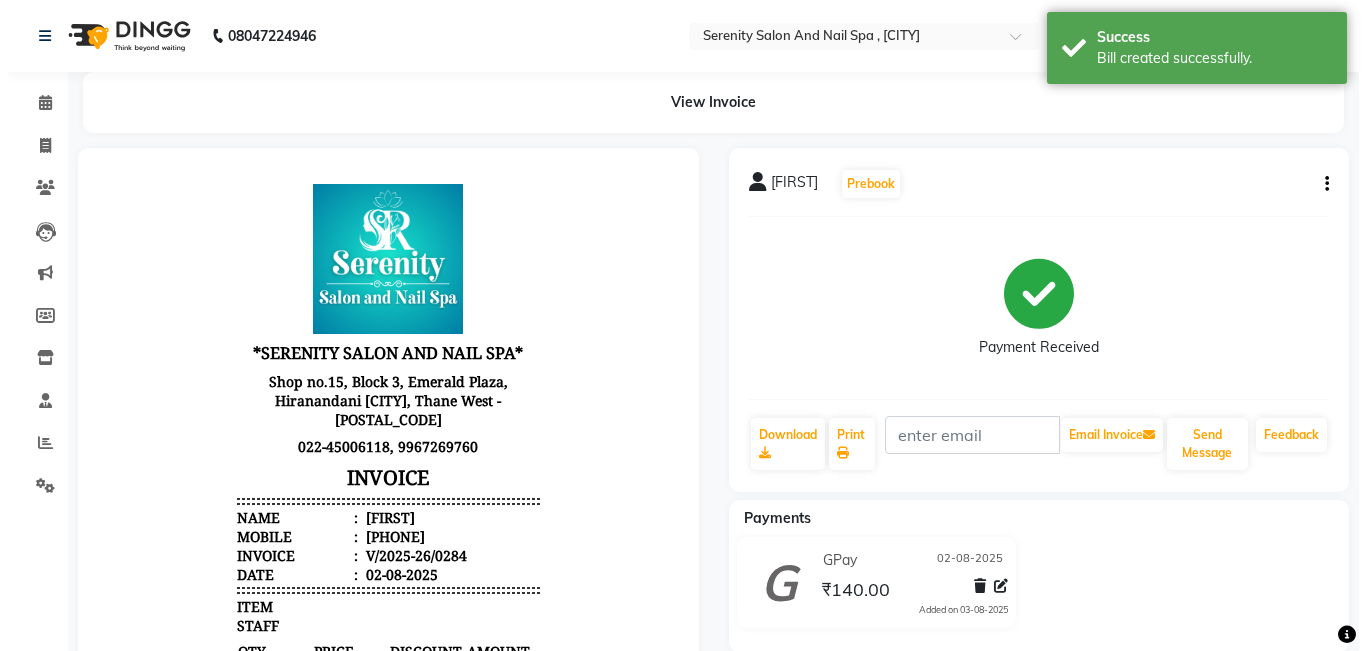 scroll, scrollTop: 0, scrollLeft: 0, axis: both 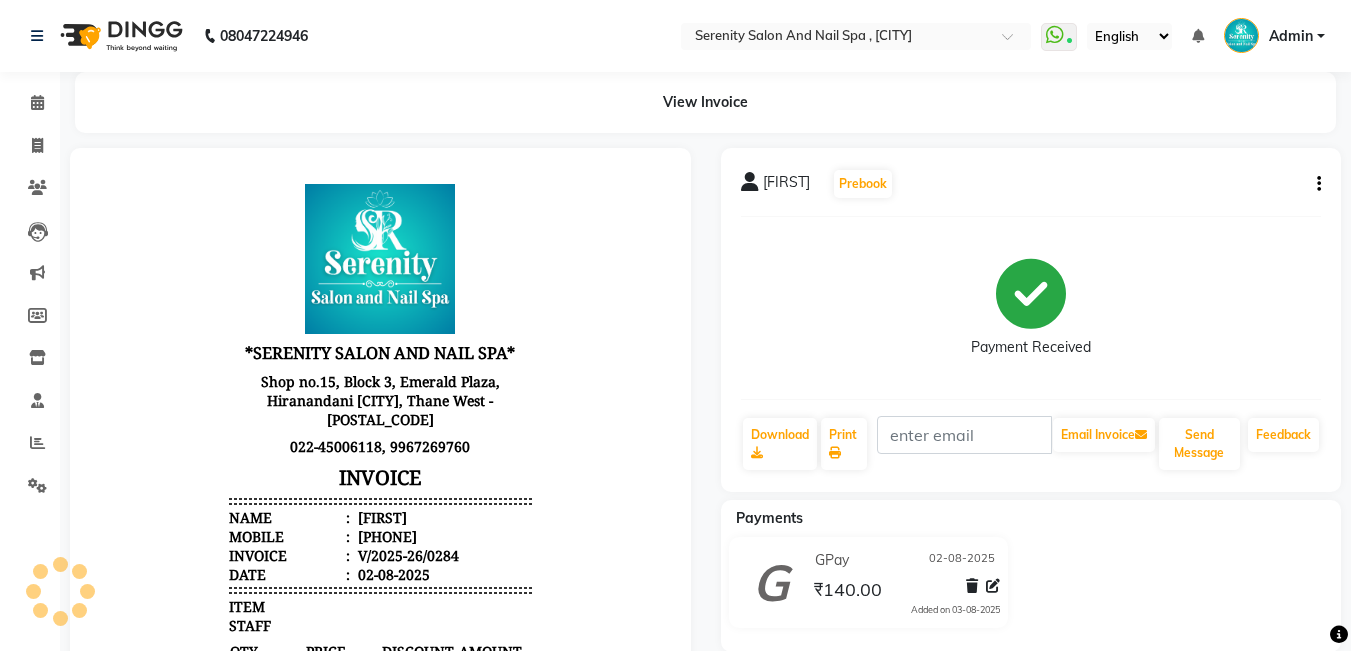 select on "service" 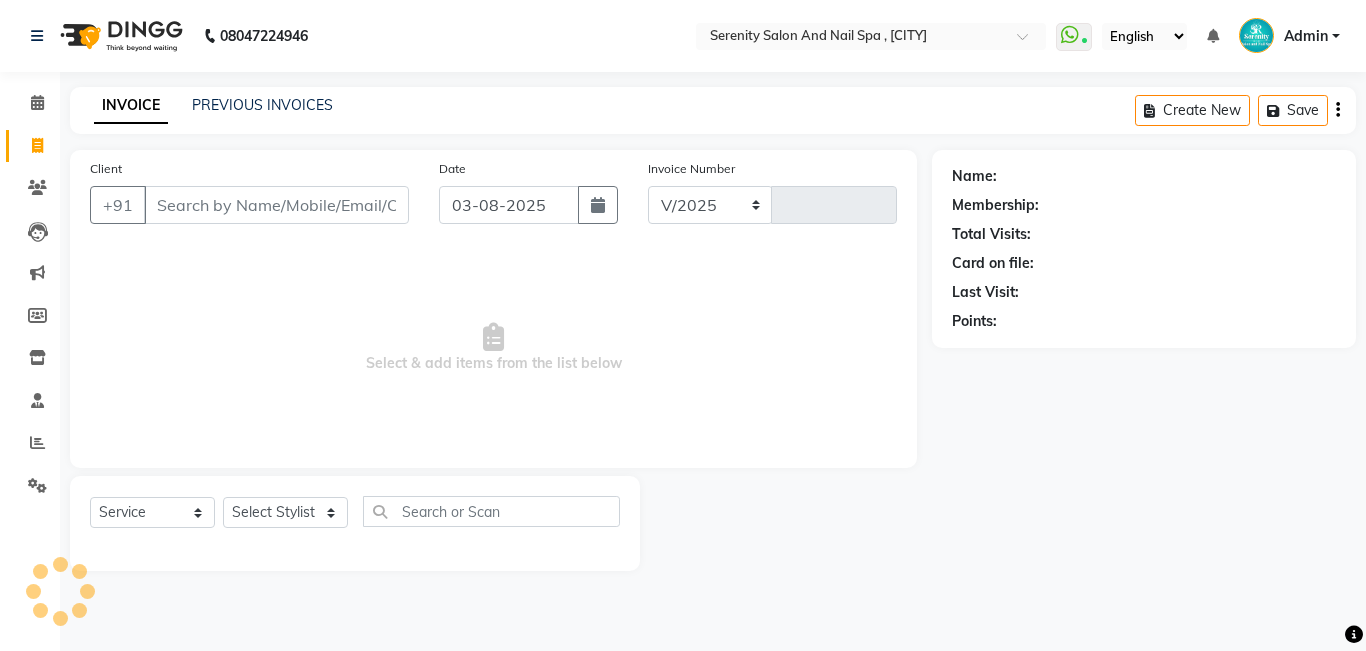 select on "433" 